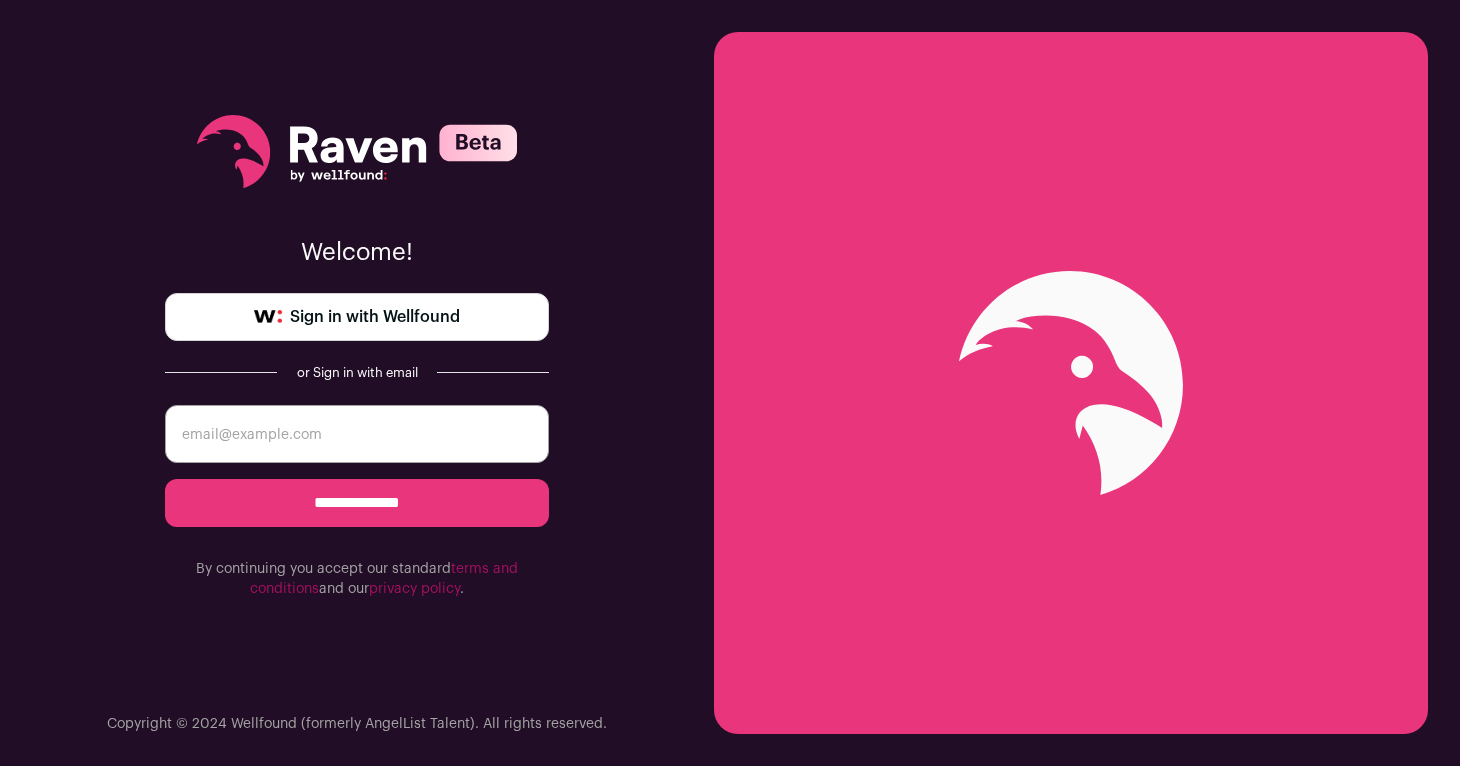 scroll, scrollTop: 0, scrollLeft: 0, axis: both 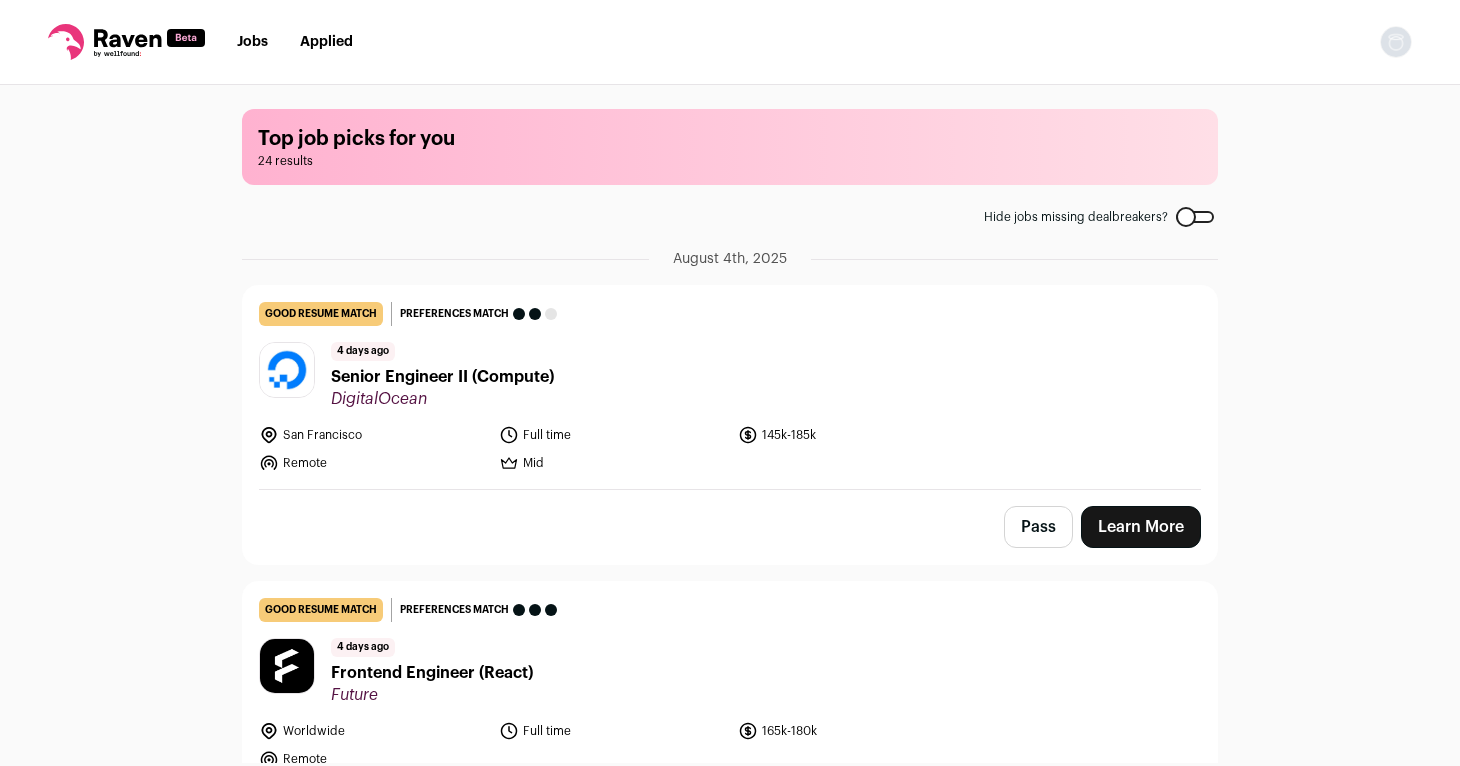 click at bounding box center [1396, 42] 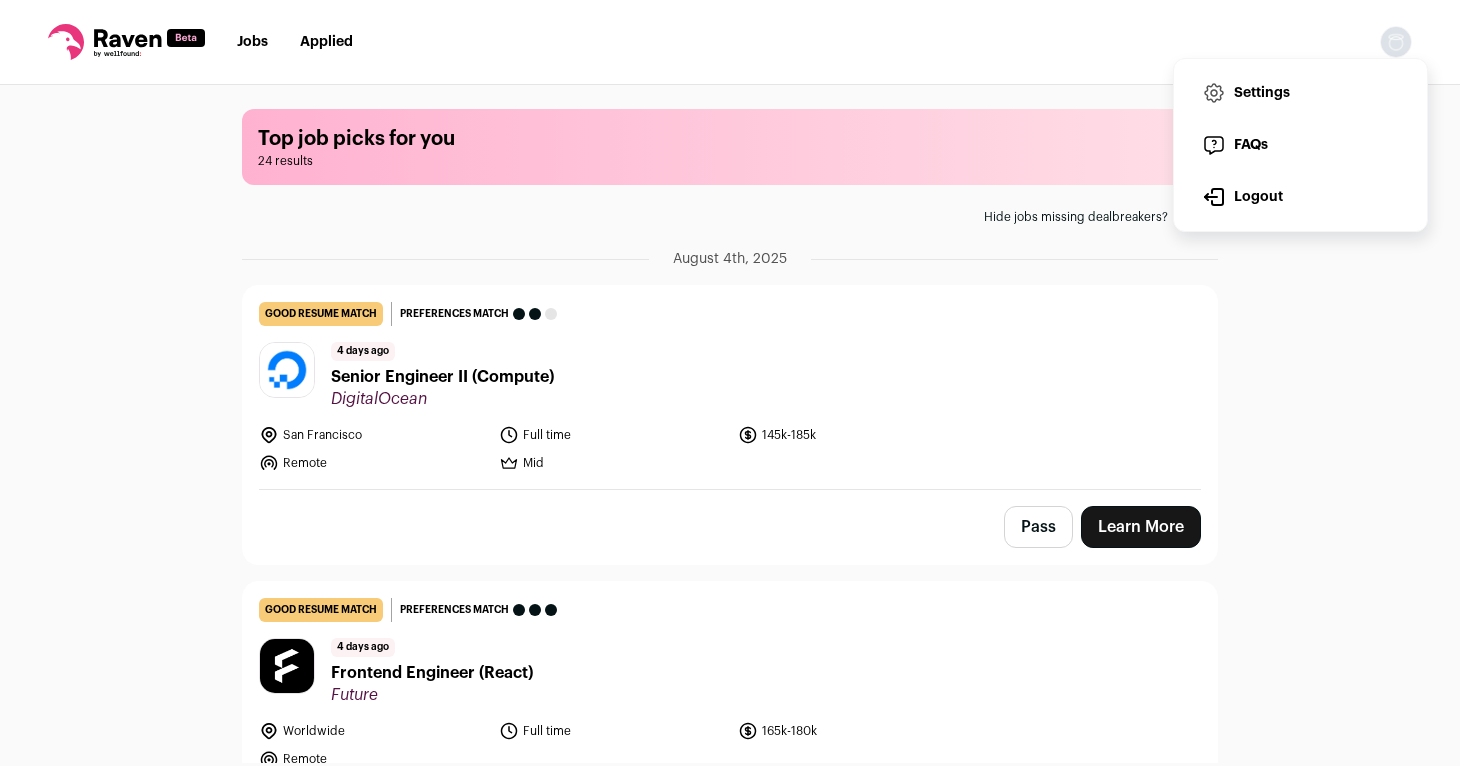 click on "Settings" at bounding box center [1300, 93] 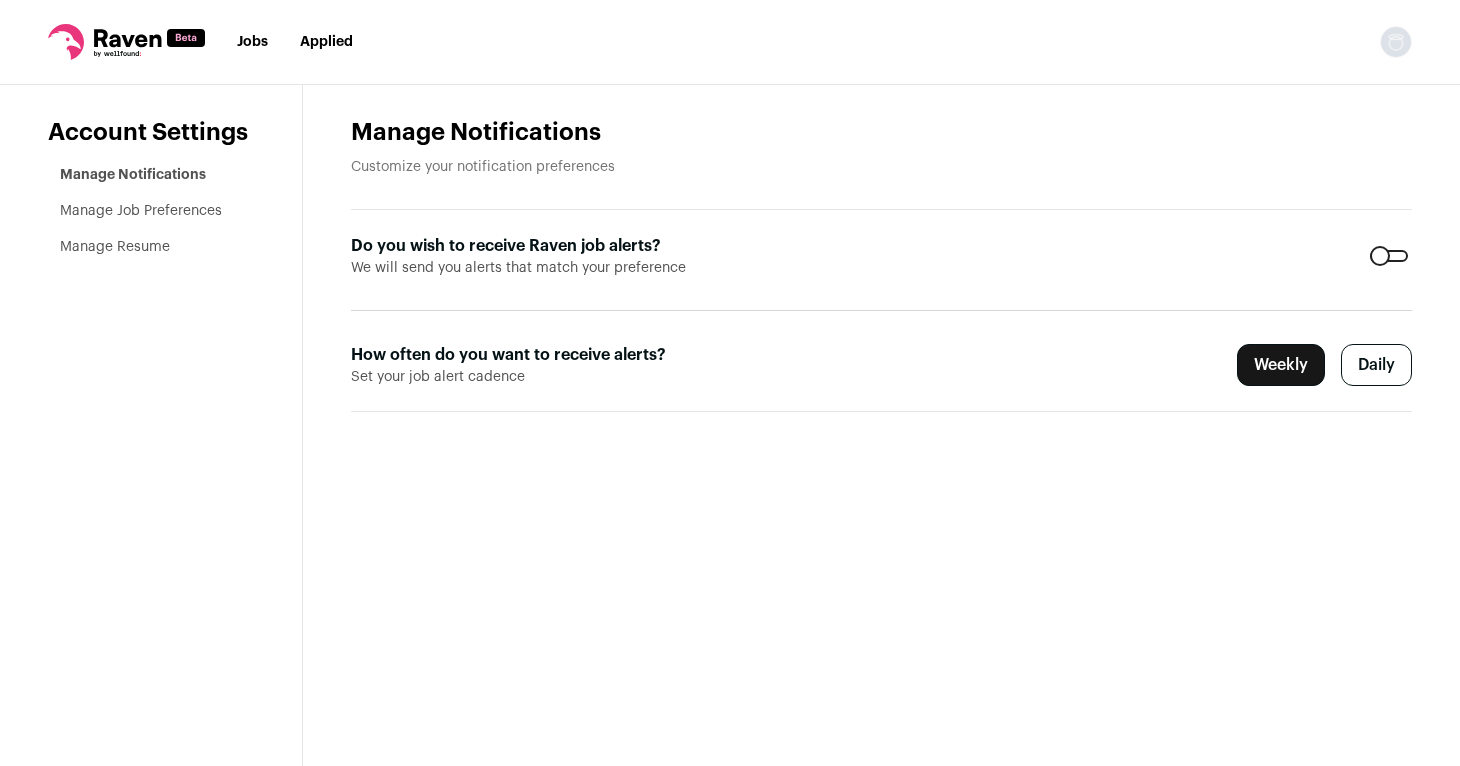 click on "Daily" at bounding box center [1376, 365] 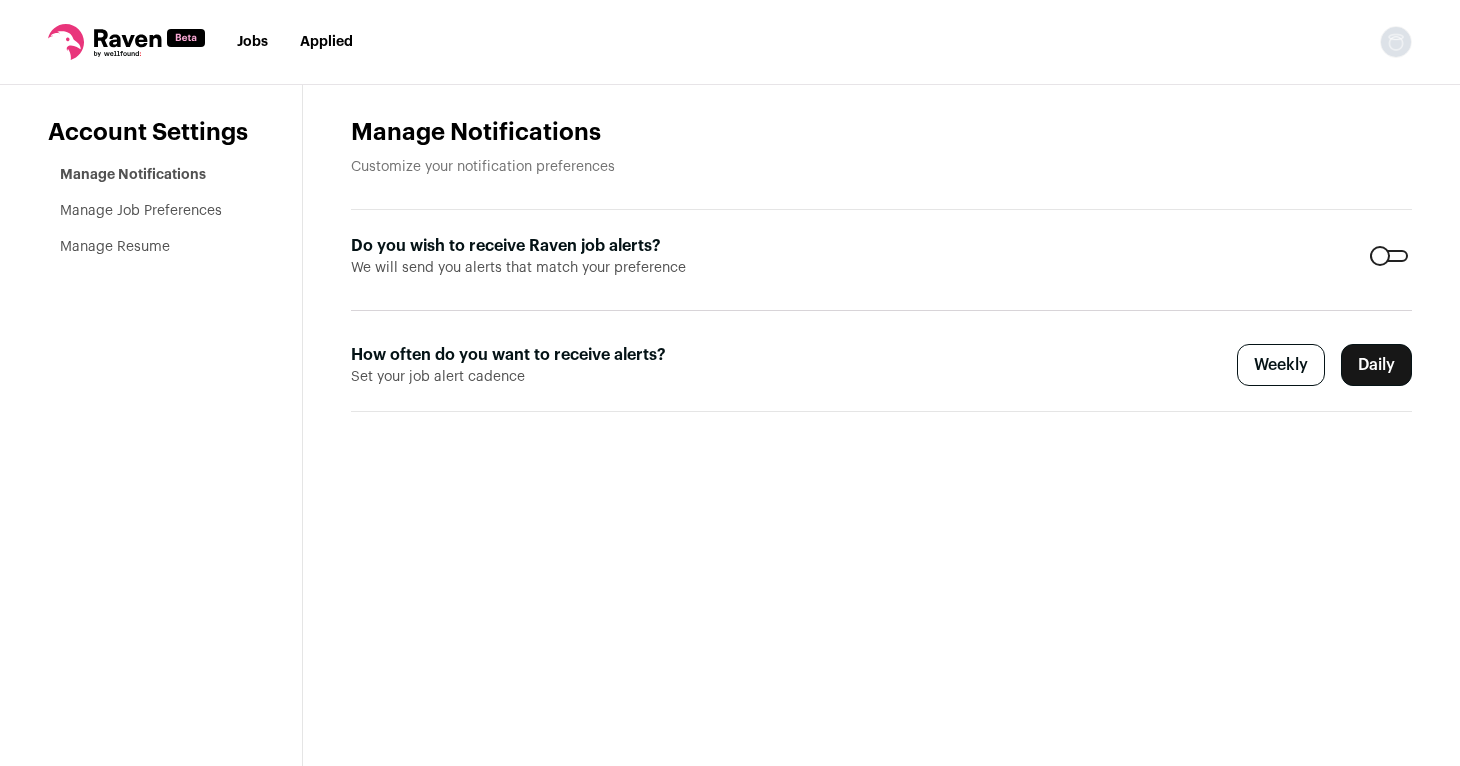 scroll, scrollTop: 0, scrollLeft: 0, axis: both 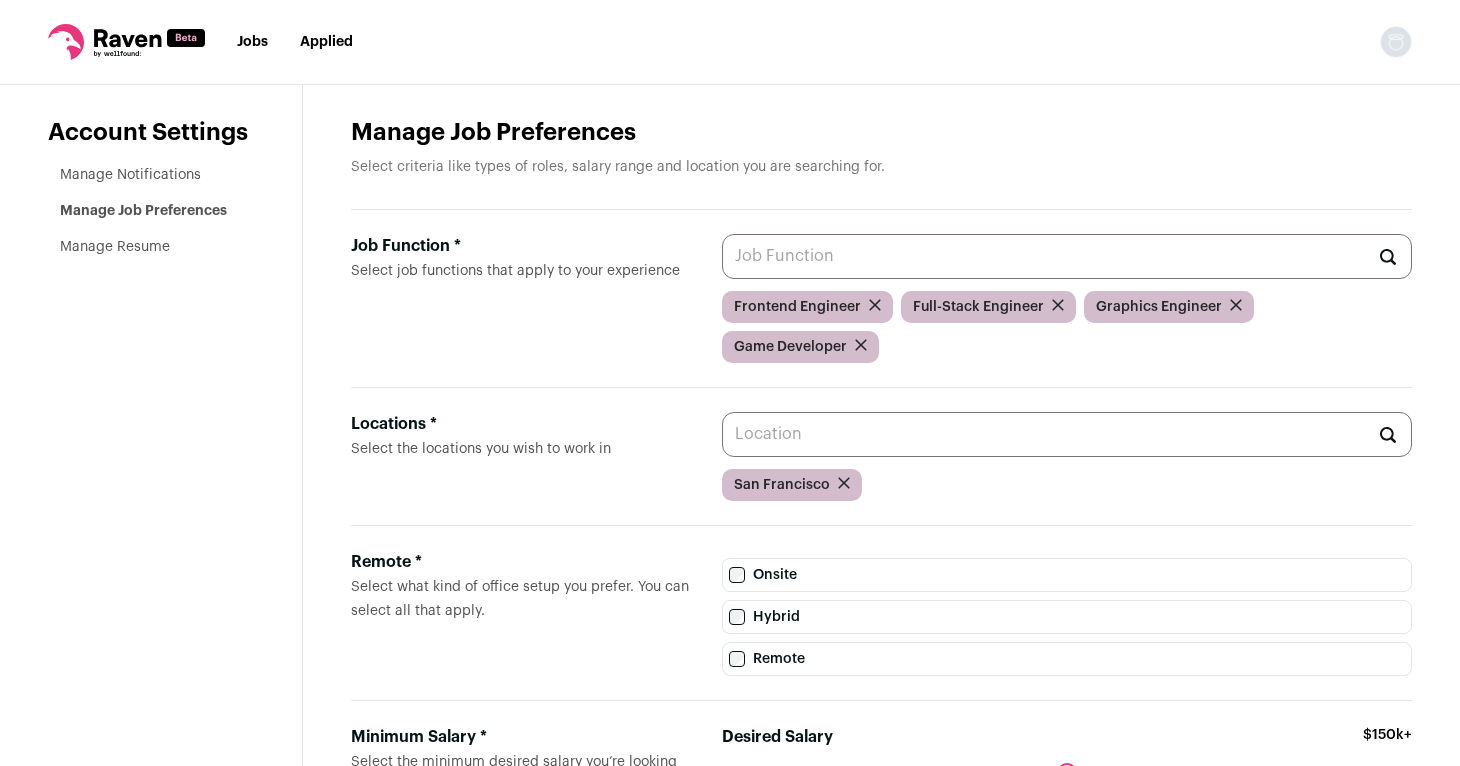 click 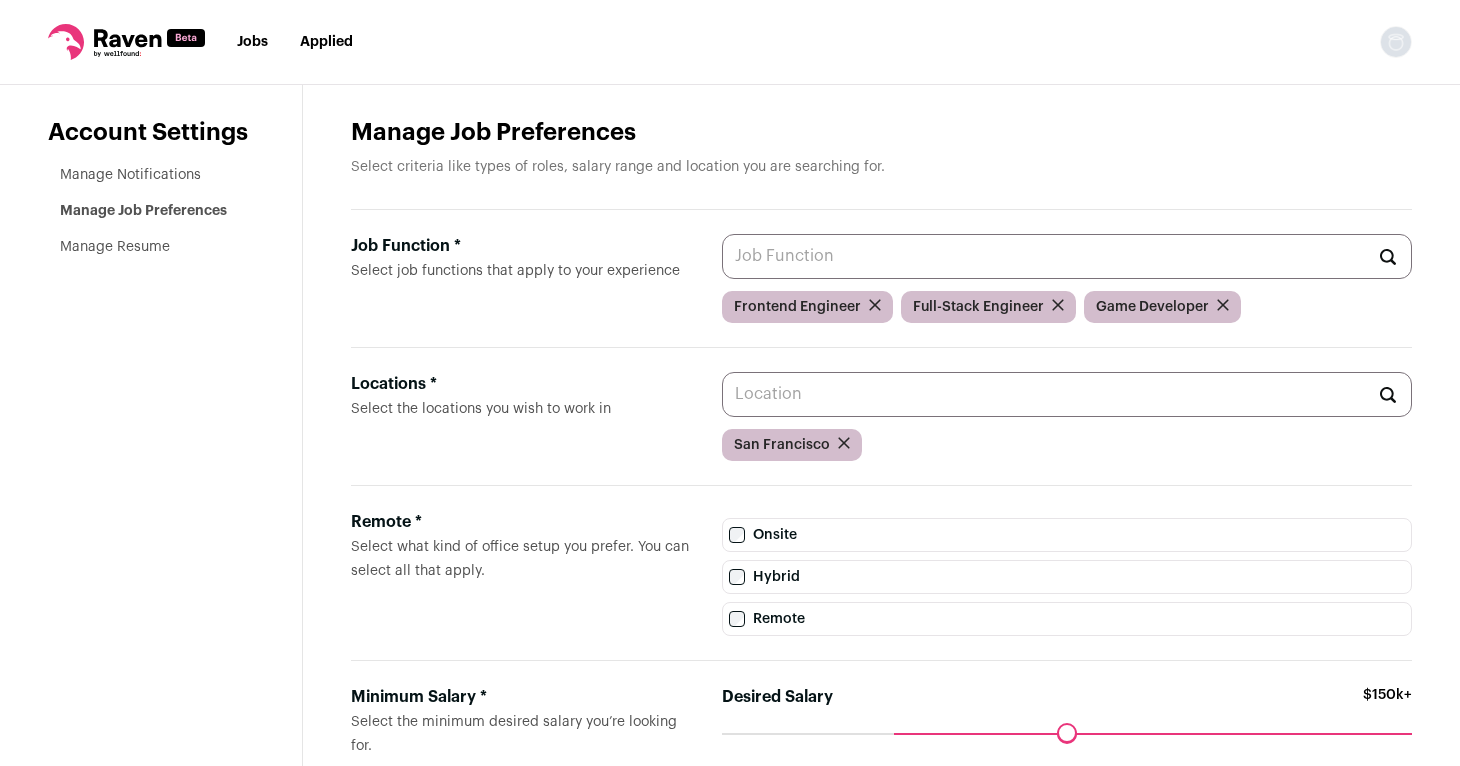 scroll, scrollTop: 0, scrollLeft: 0, axis: both 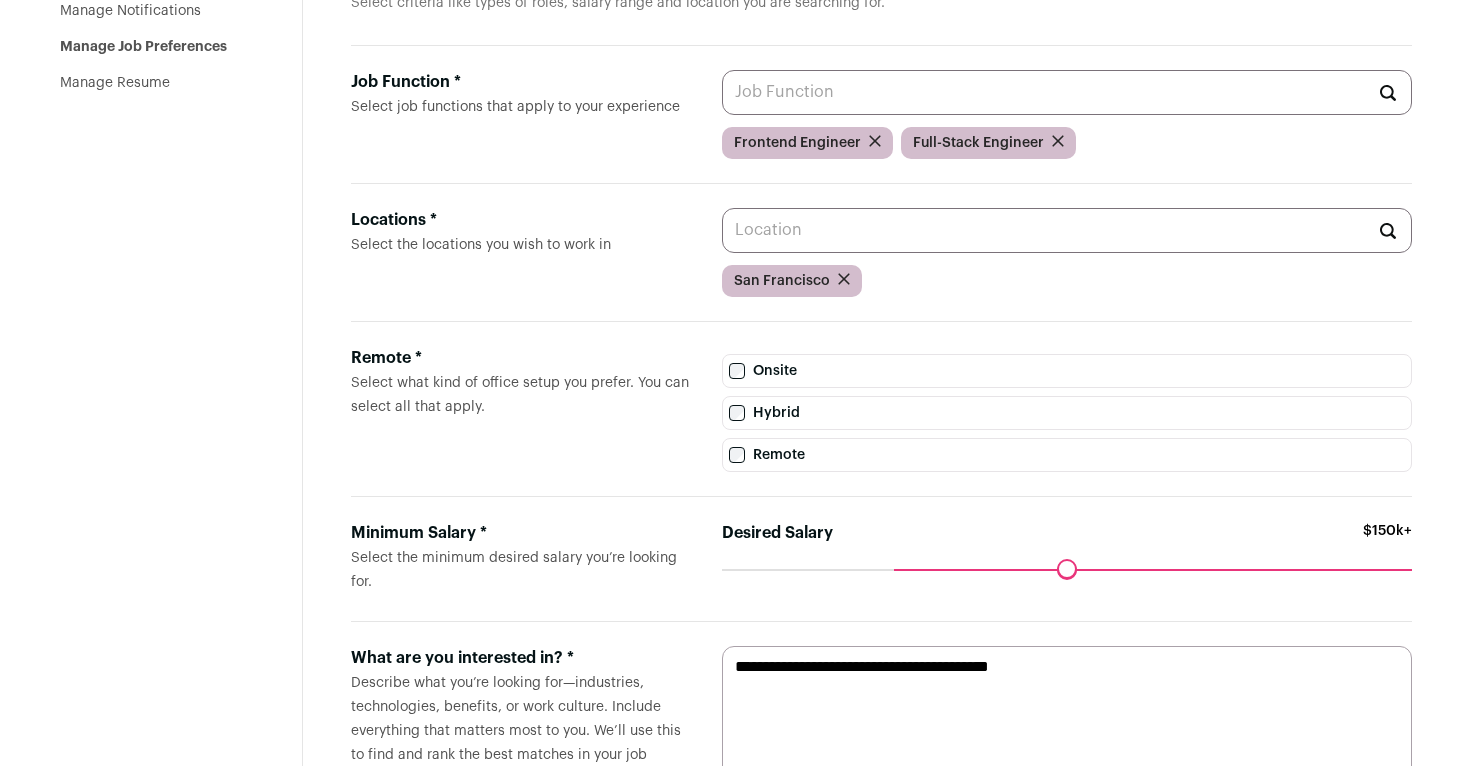 click on "Locations *
Select the locations you wish to work in" at bounding box center (1067, 230) 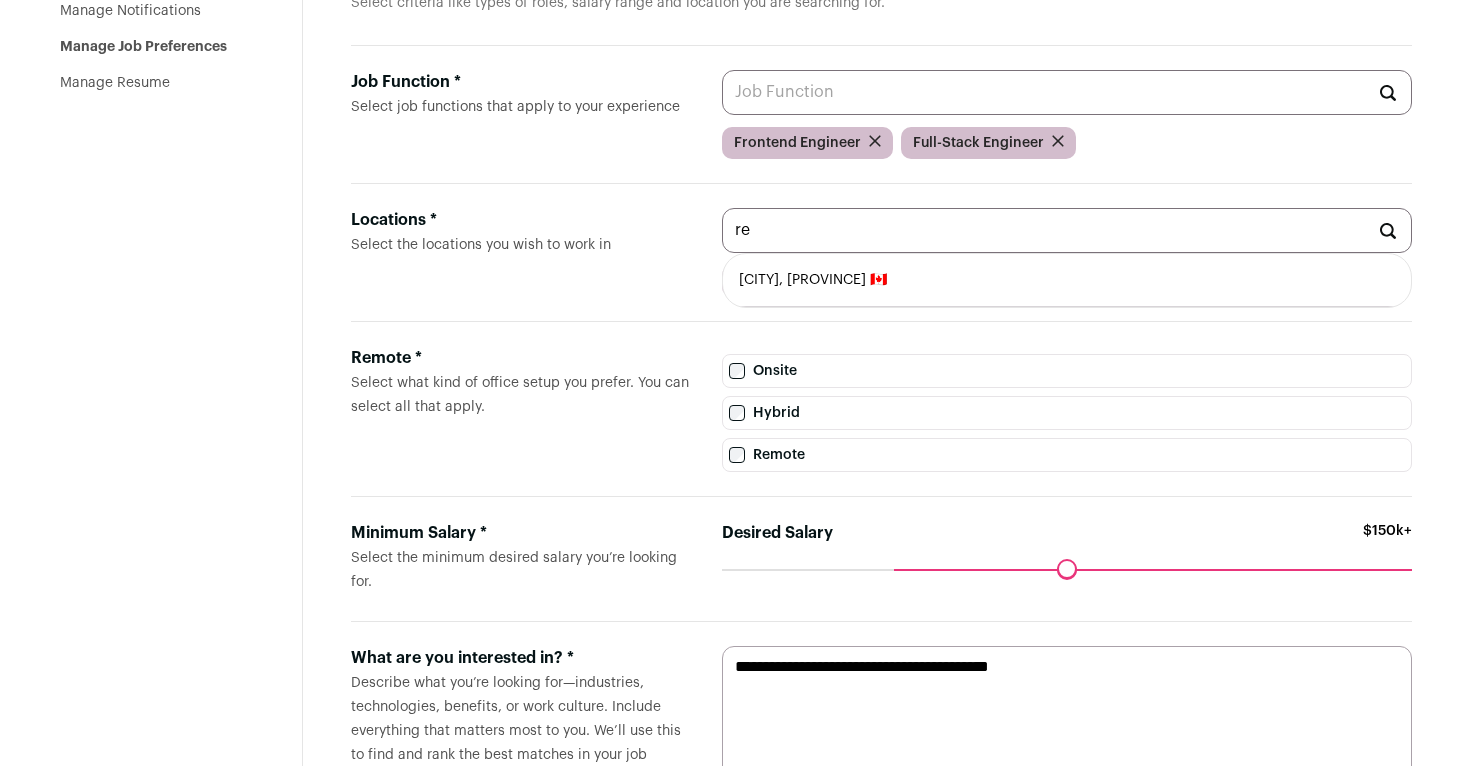 type on "r" 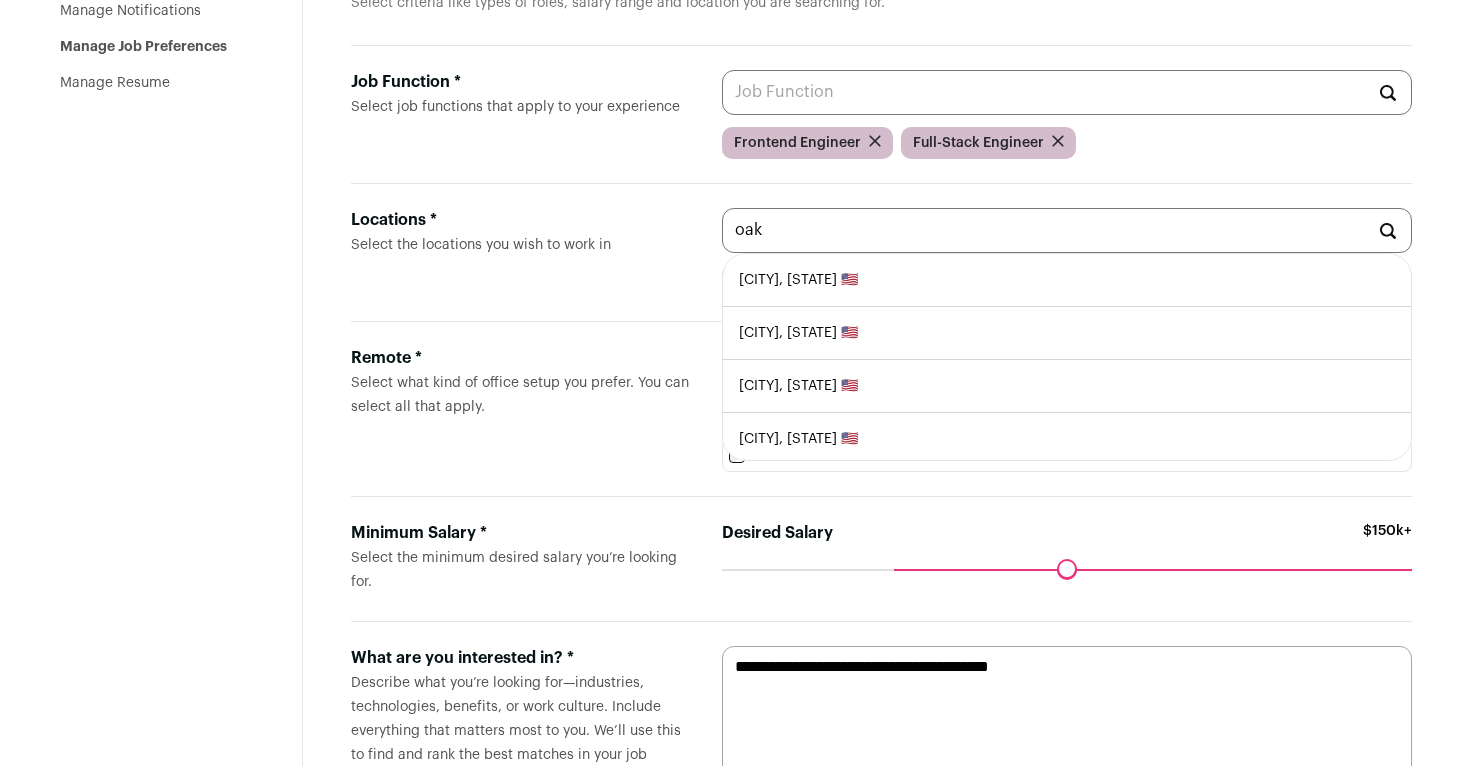 click on "[CITY], [STATE] 🇺🇸" at bounding box center (1067, 280) 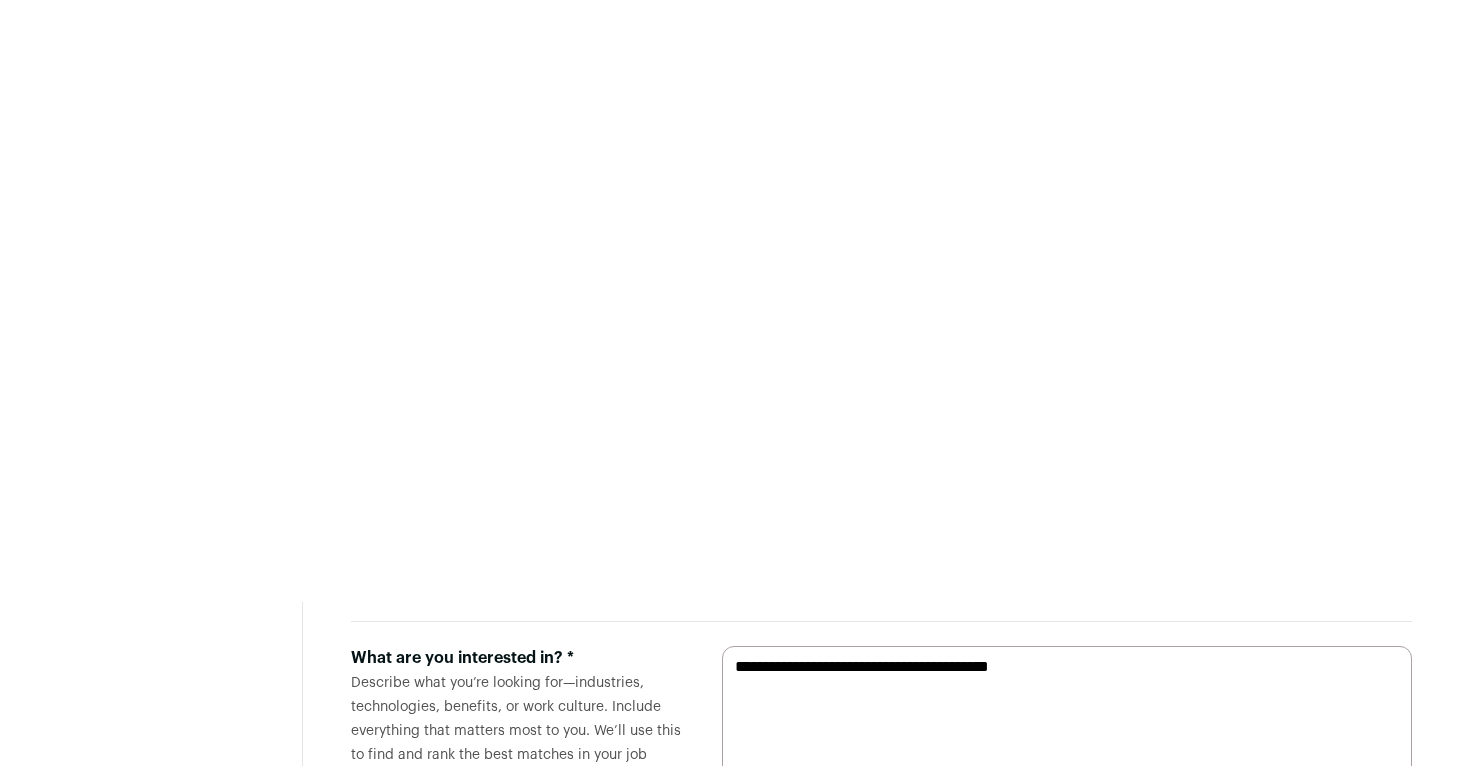scroll, scrollTop: 0, scrollLeft: 0, axis: both 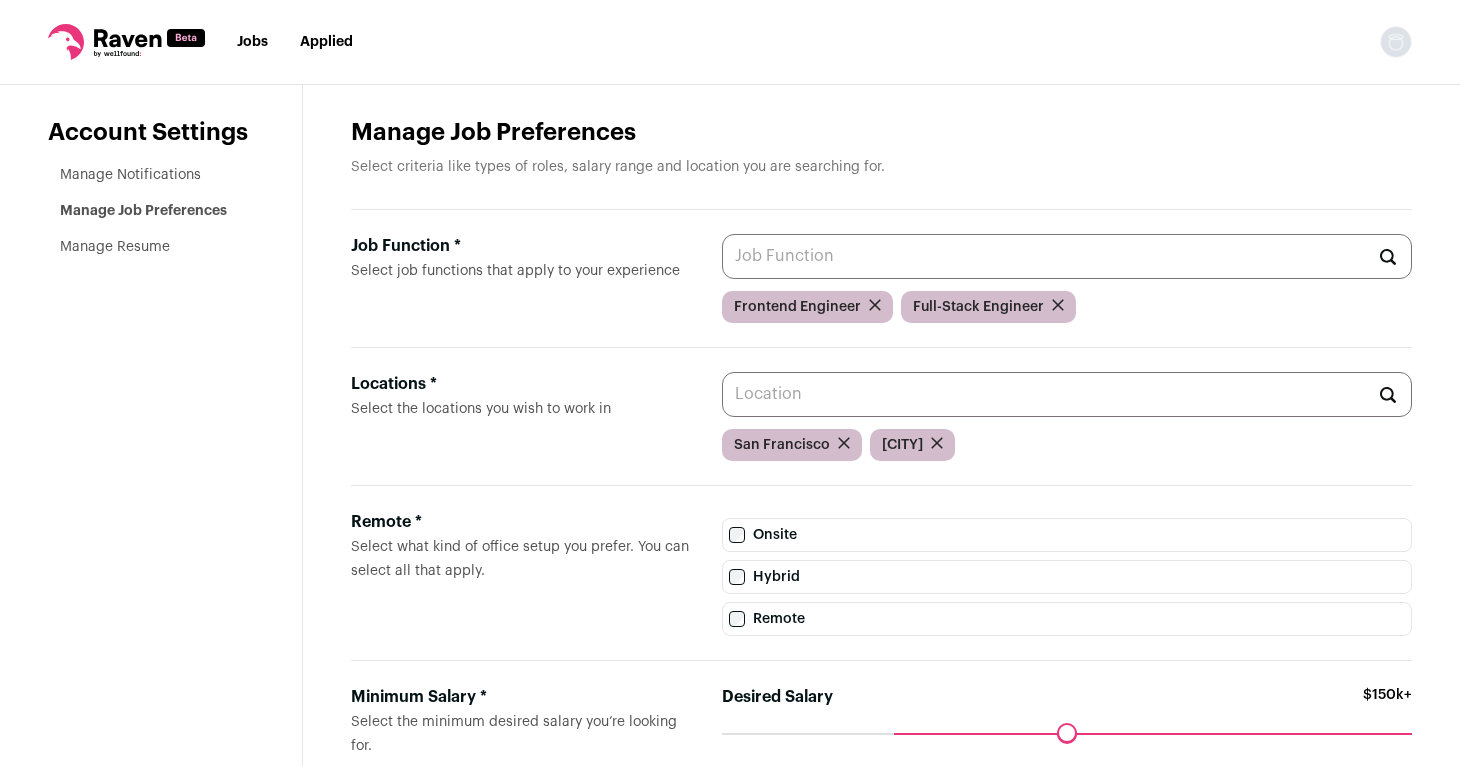 click on "Locations *
Select the locations you wish to work in" at bounding box center (1067, 394) 